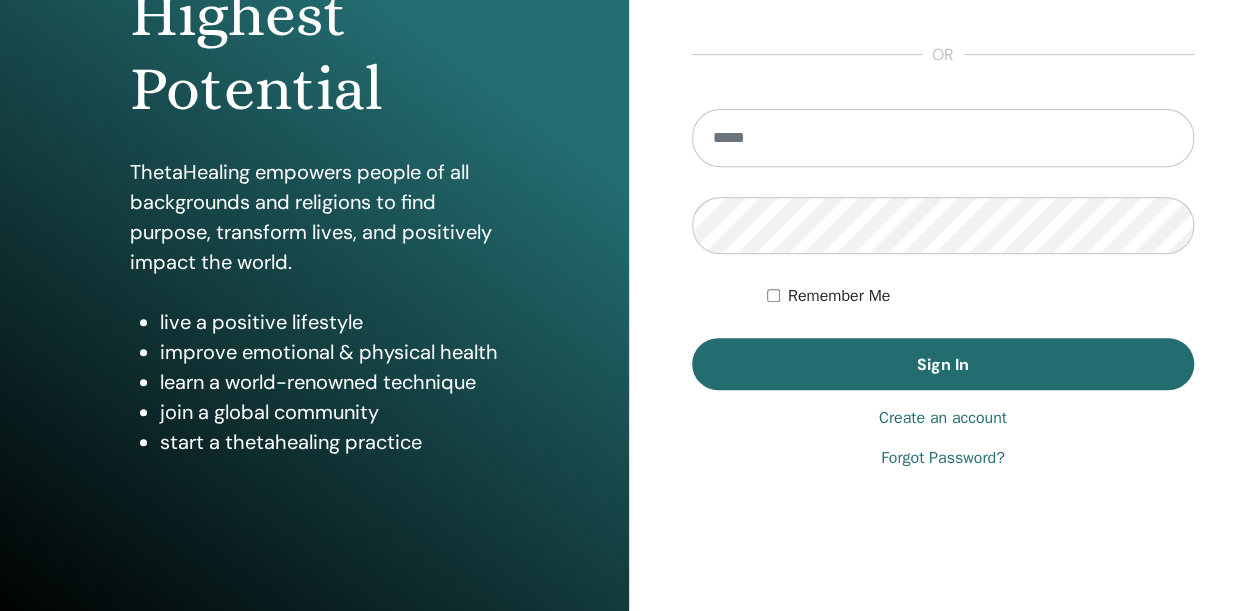 scroll, scrollTop: 348, scrollLeft: 0, axis: vertical 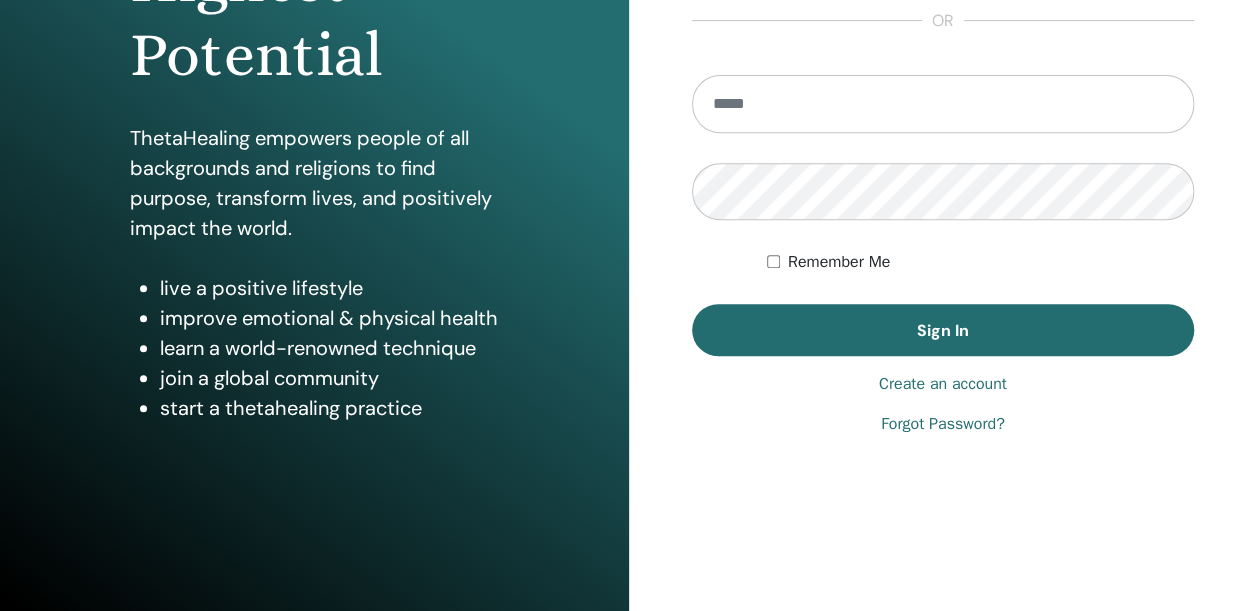 type on "**********" 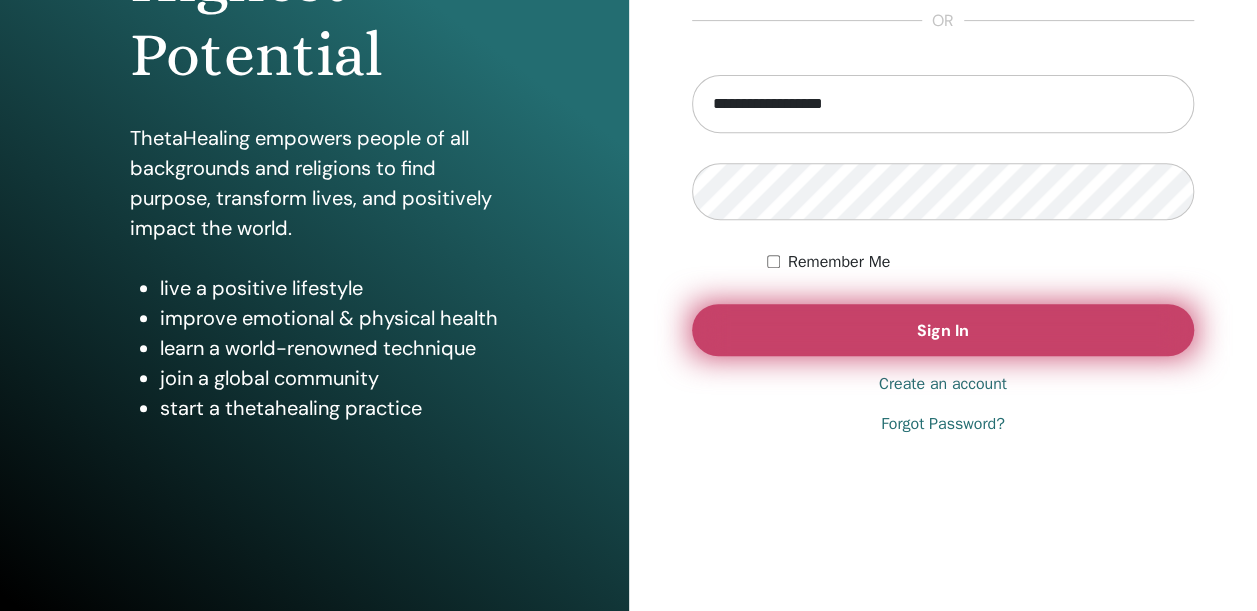 click on "Sign In" at bounding box center [943, 330] 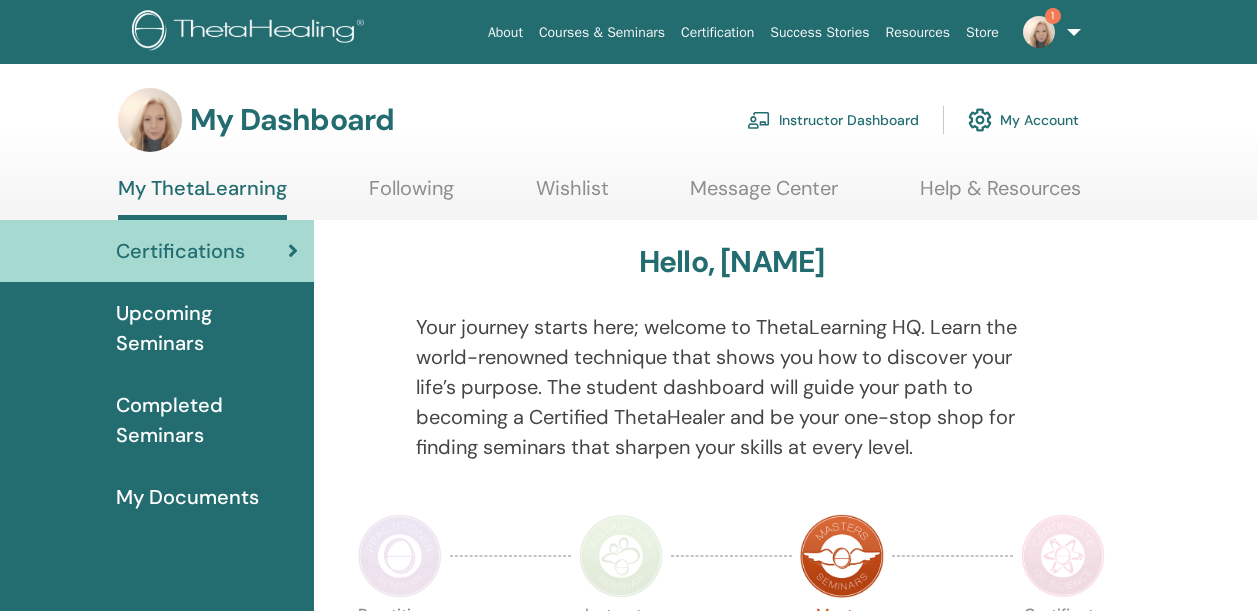 scroll, scrollTop: 0, scrollLeft: 0, axis: both 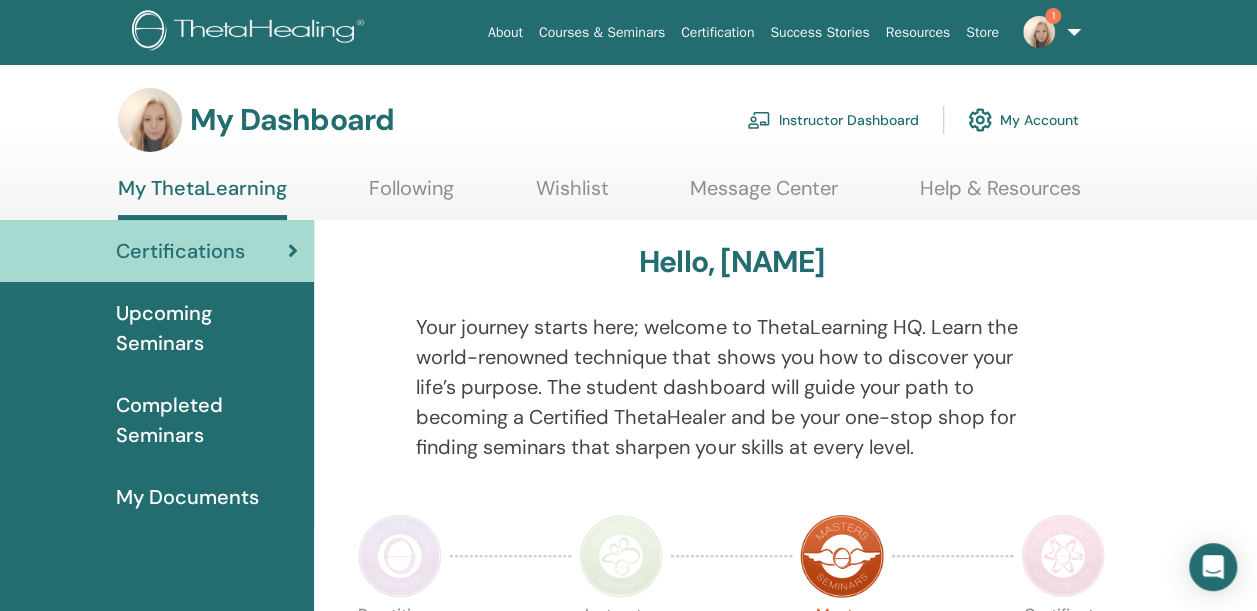 click at bounding box center (1039, 32) 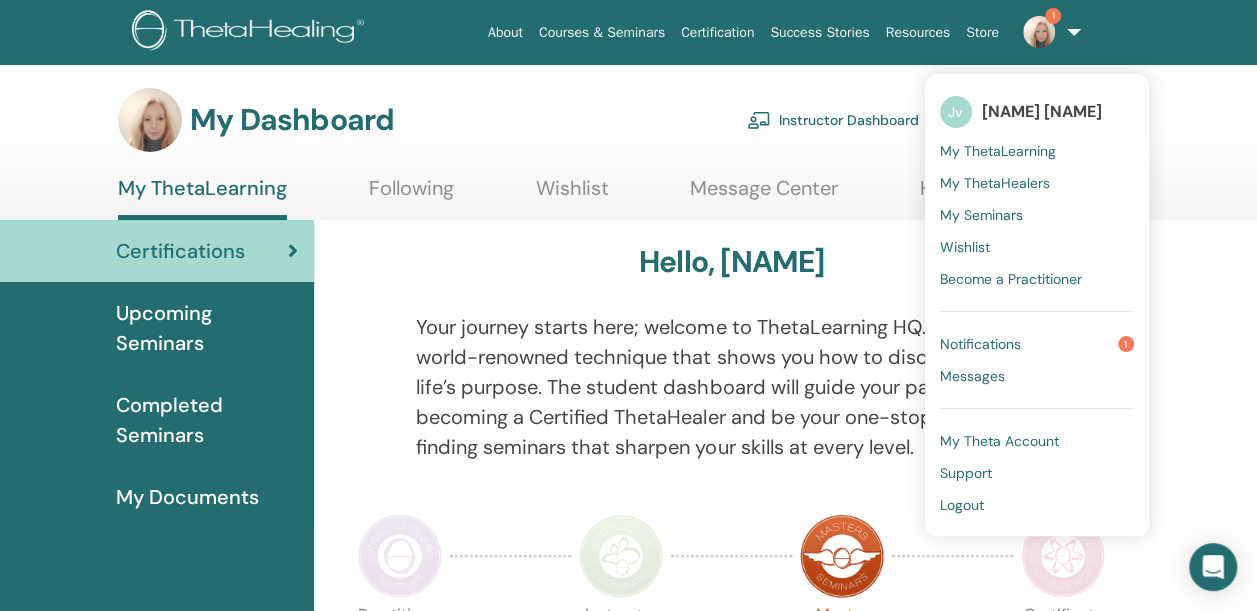 click on "My ThetaLearning" at bounding box center [998, 151] 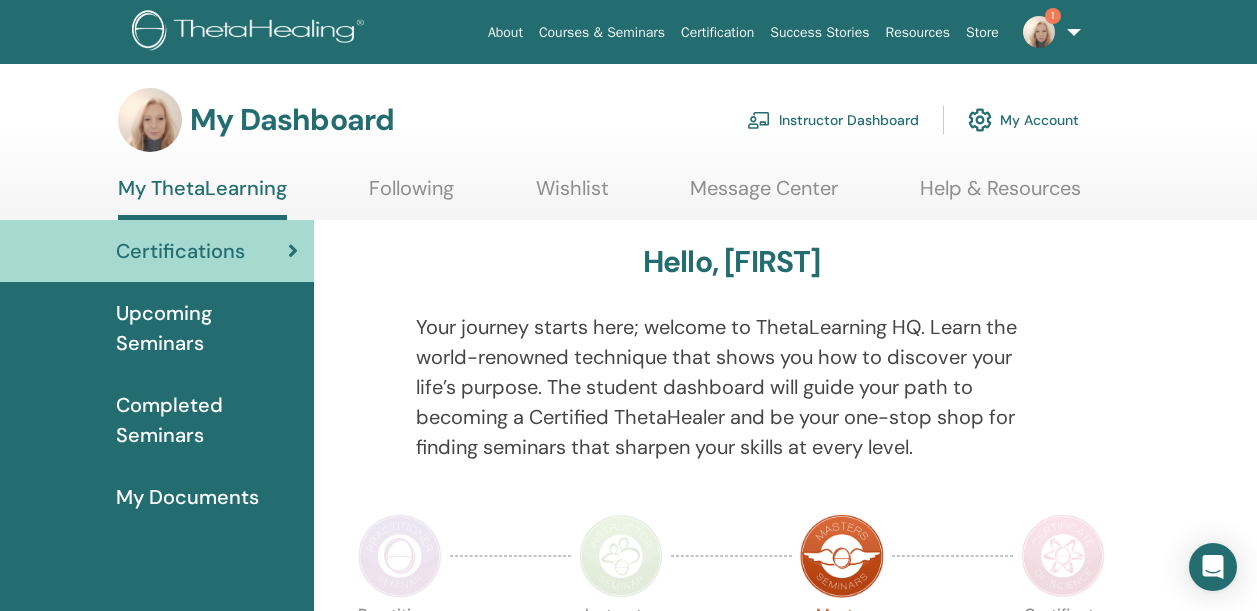 scroll, scrollTop: 0, scrollLeft: 0, axis: both 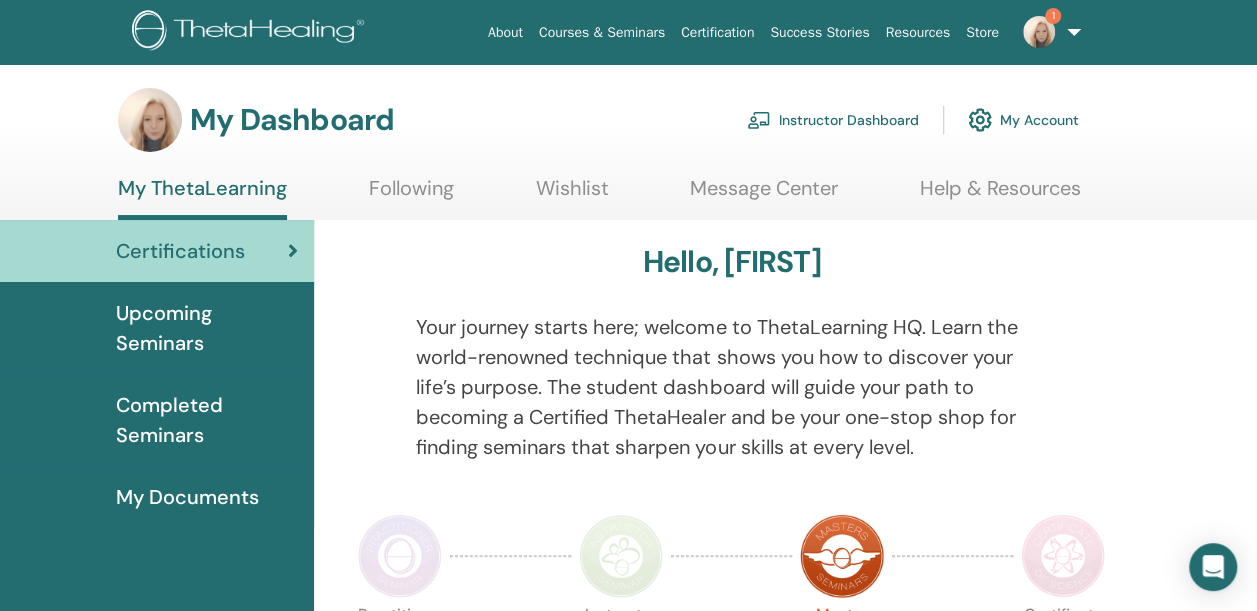 click at bounding box center (1039, 32) 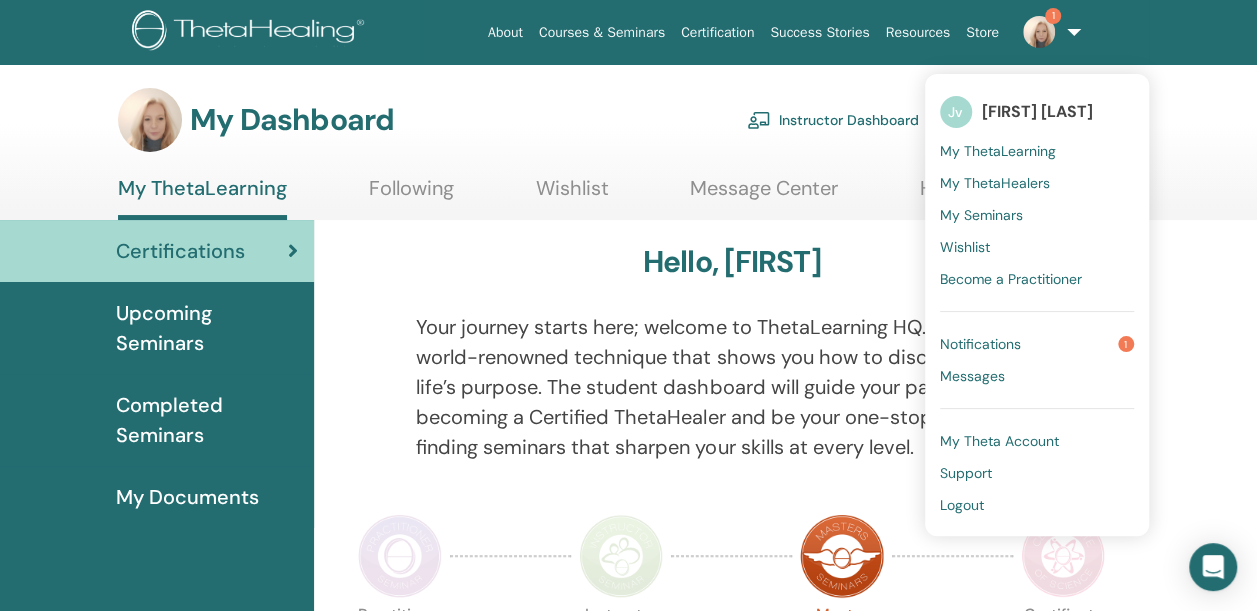 click on "My ThetaLearning" at bounding box center [998, 151] 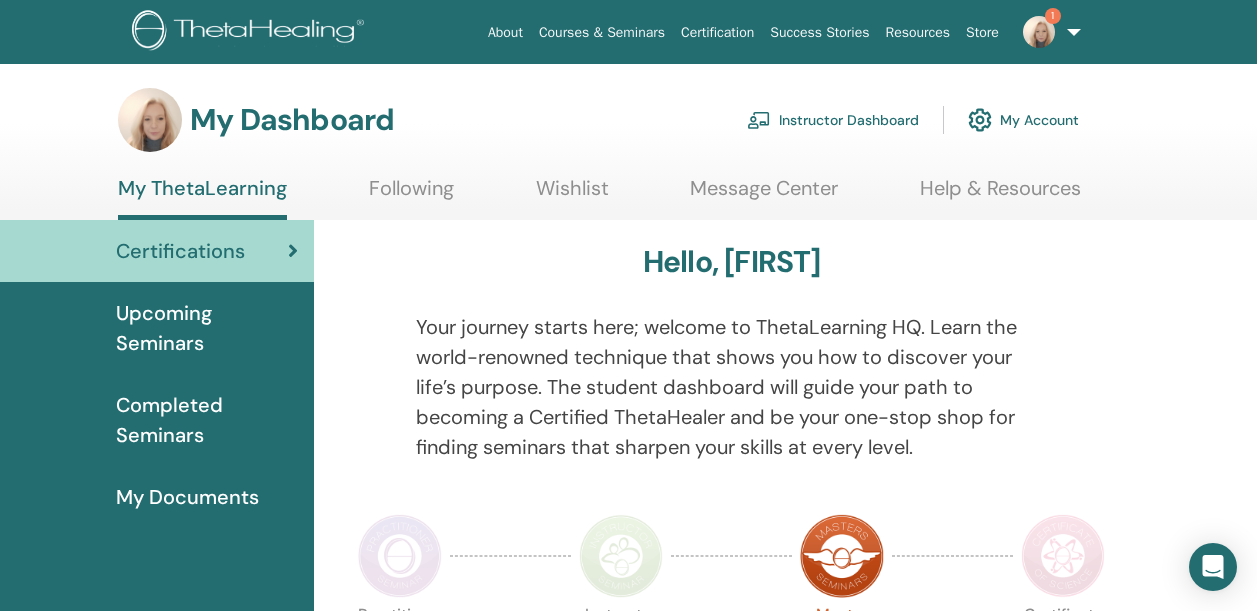 scroll, scrollTop: 0, scrollLeft: 0, axis: both 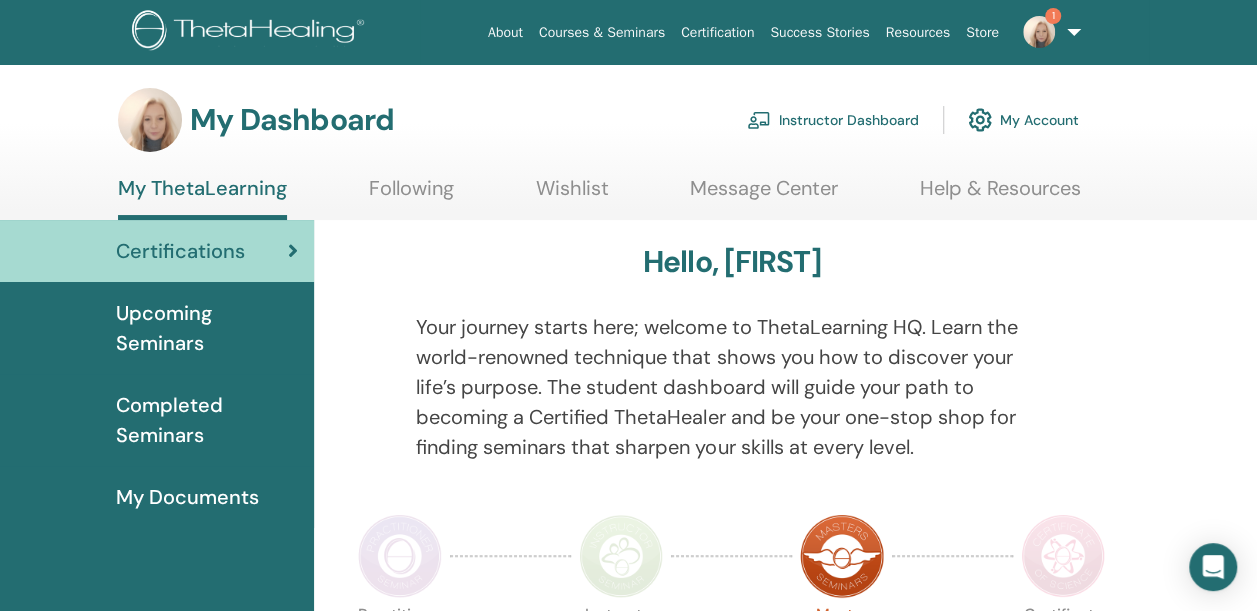 click on "Instructor Dashboard" at bounding box center (833, 120) 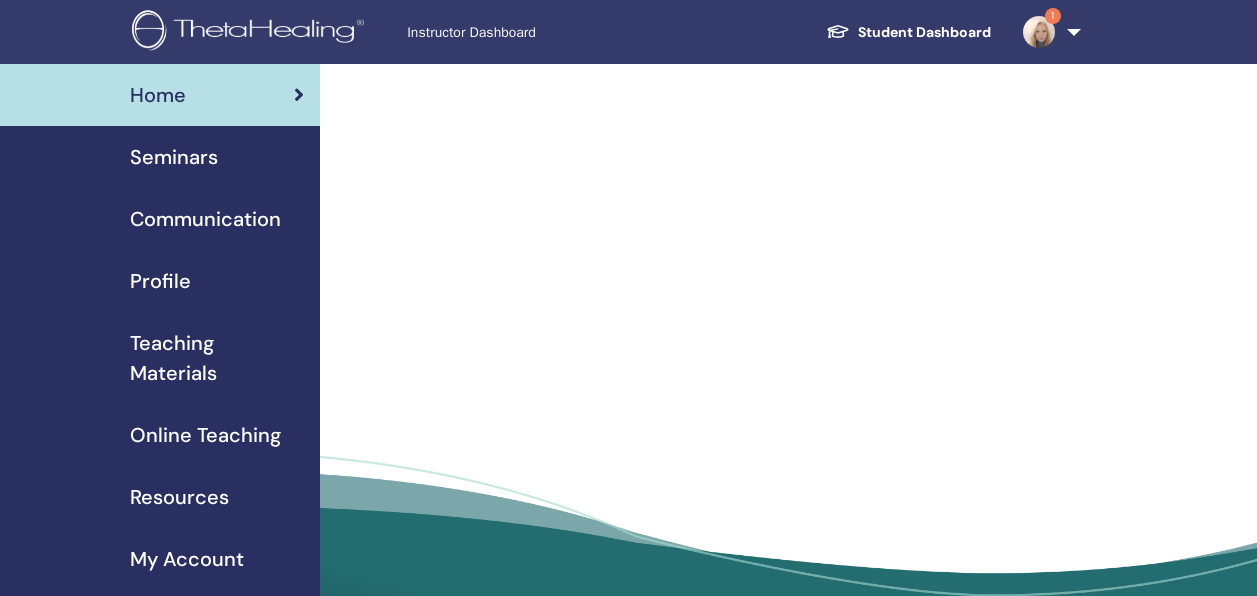 scroll, scrollTop: 0, scrollLeft: 0, axis: both 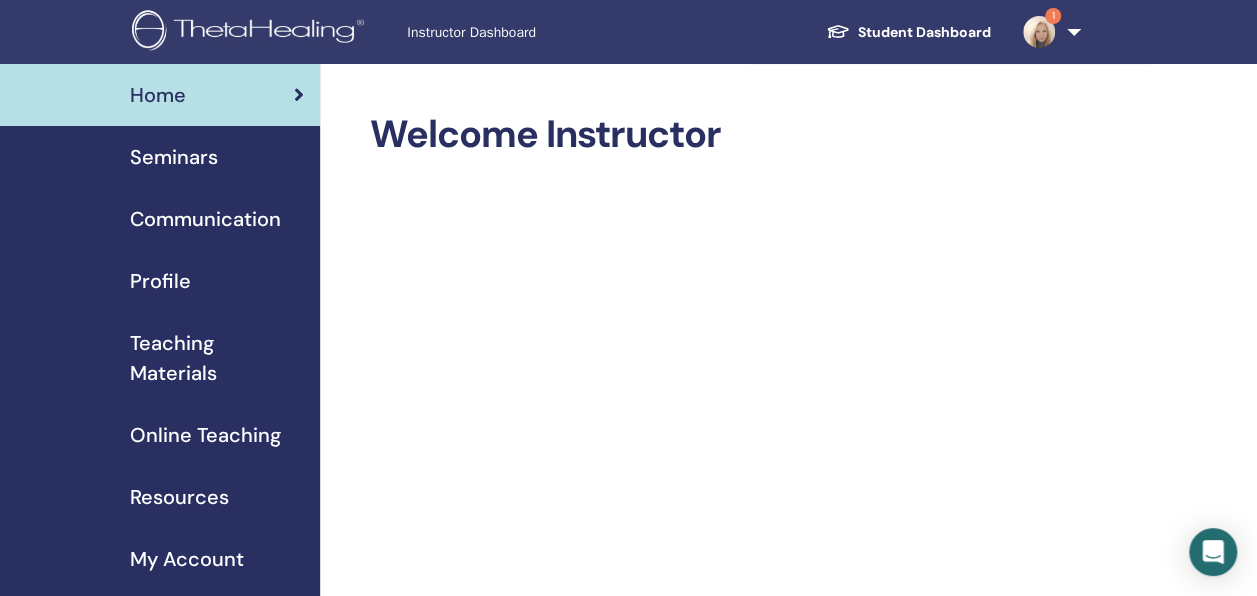 click on "Seminars" at bounding box center [174, 157] 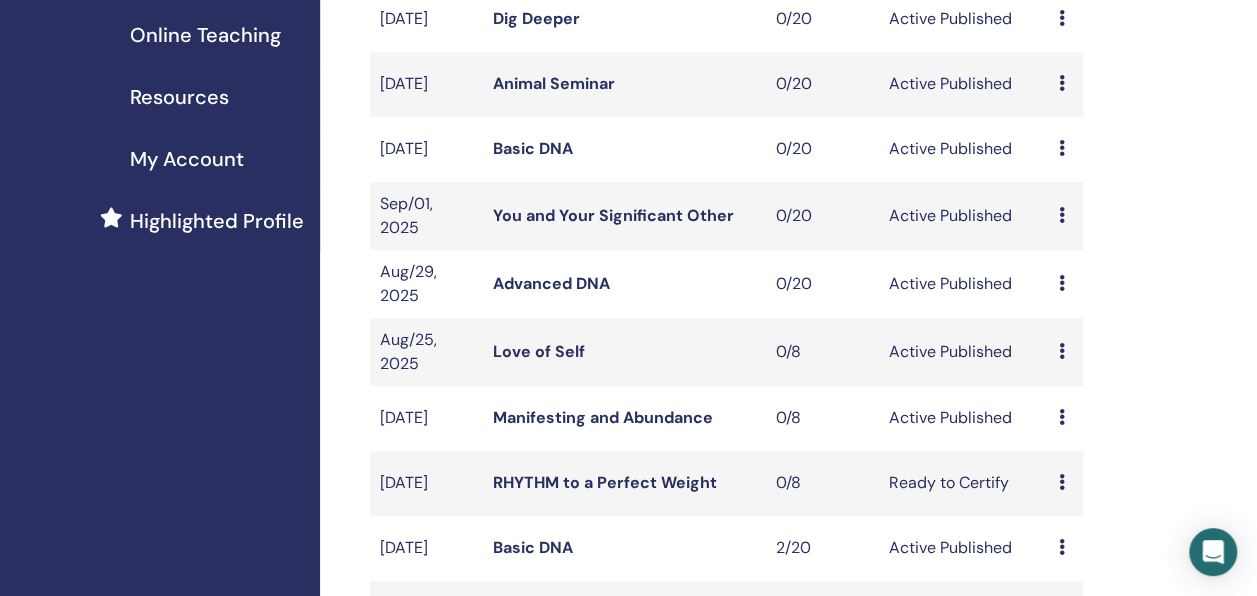 scroll, scrollTop: 500, scrollLeft: 0, axis: vertical 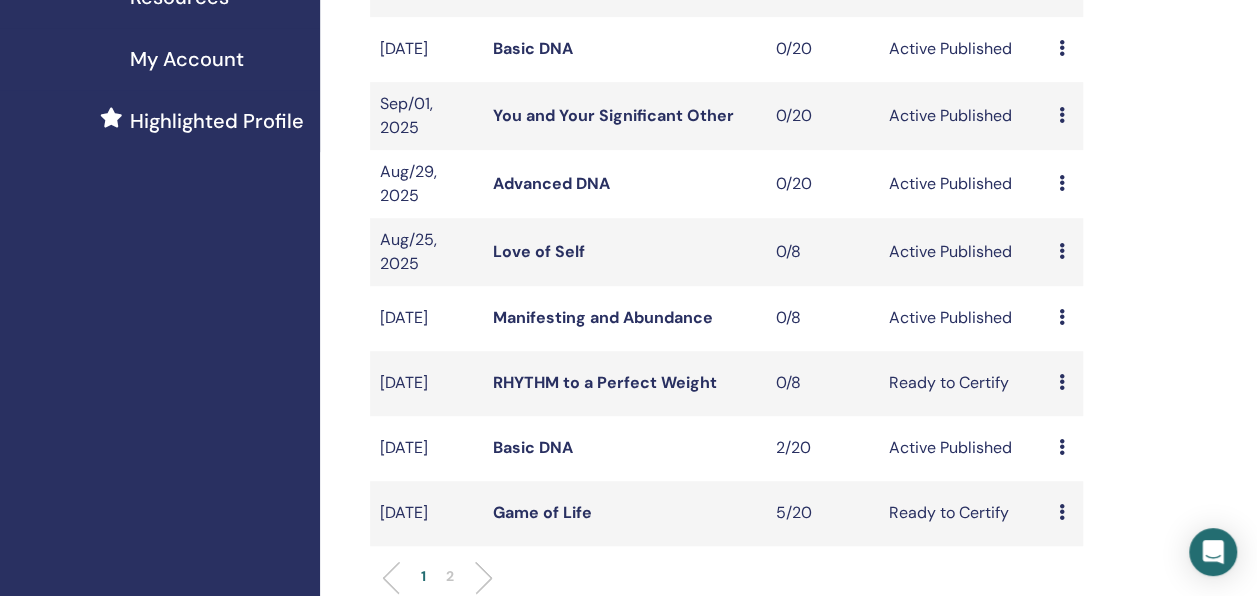 click at bounding box center [1062, 512] 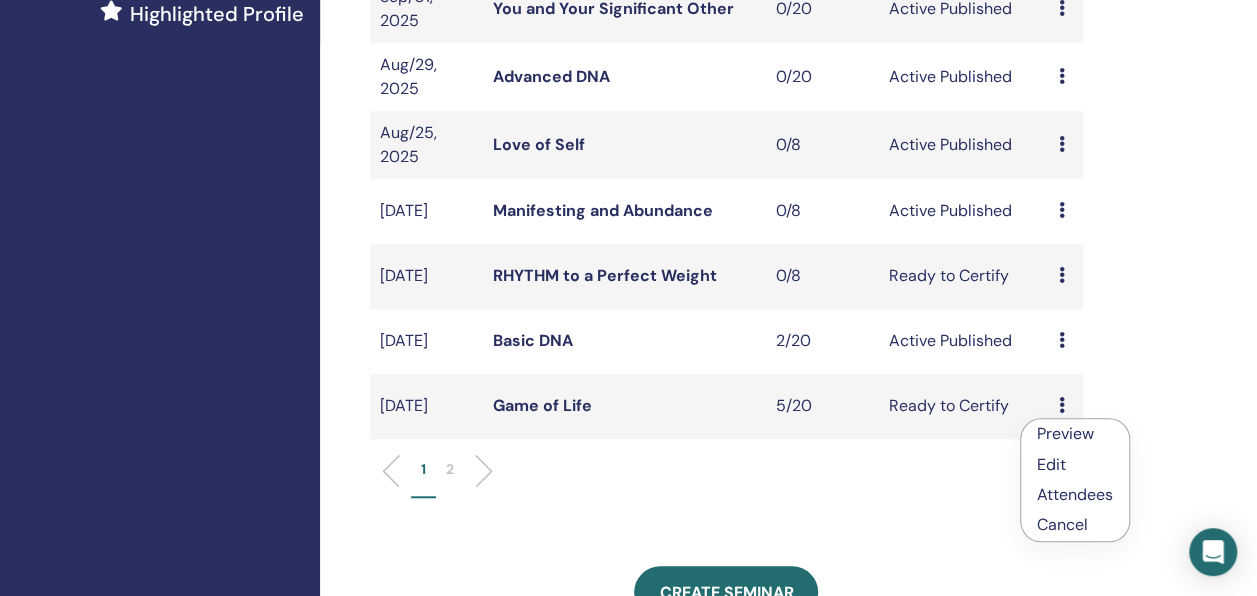 scroll, scrollTop: 700, scrollLeft: 0, axis: vertical 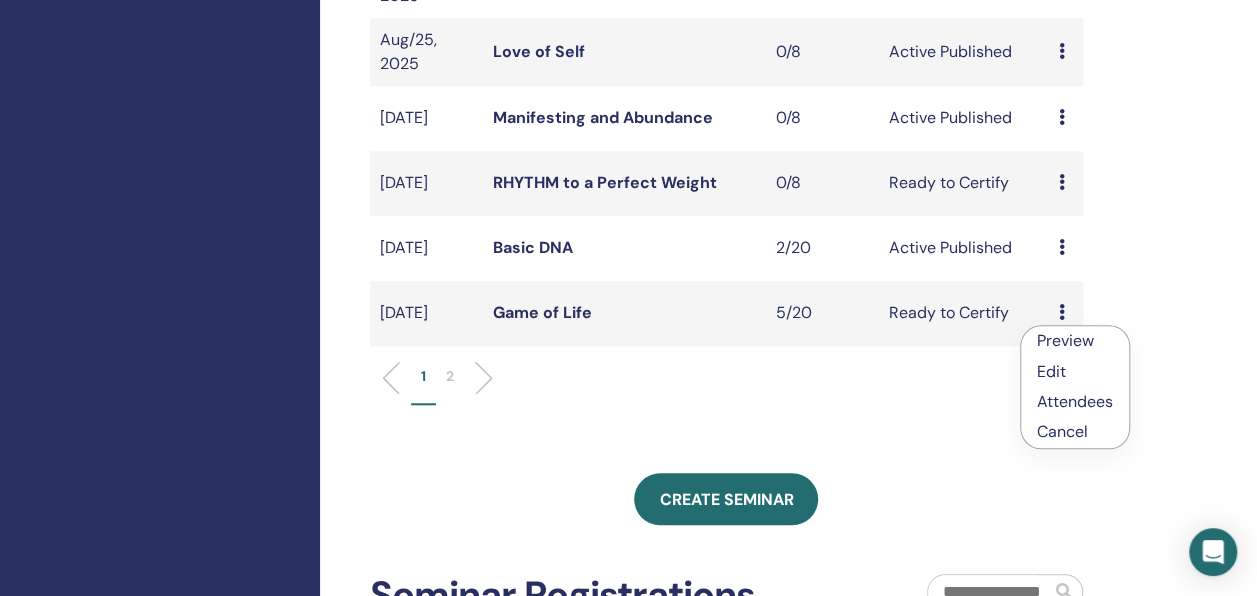 click on "Create seminar" at bounding box center [726, 499] 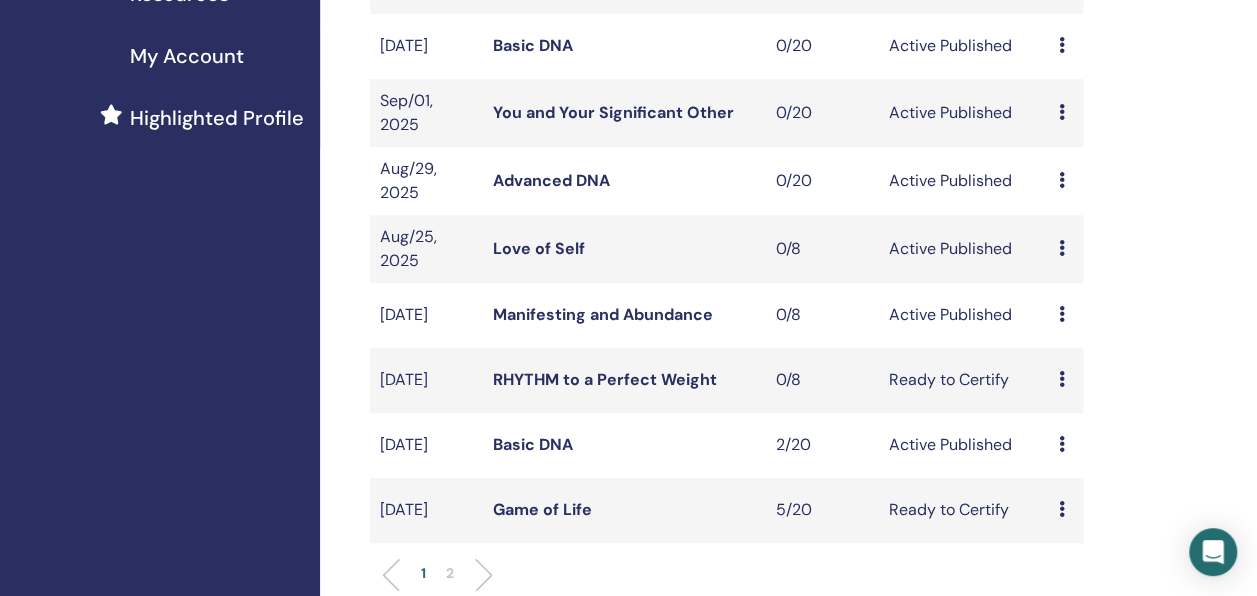 scroll, scrollTop: 500, scrollLeft: 0, axis: vertical 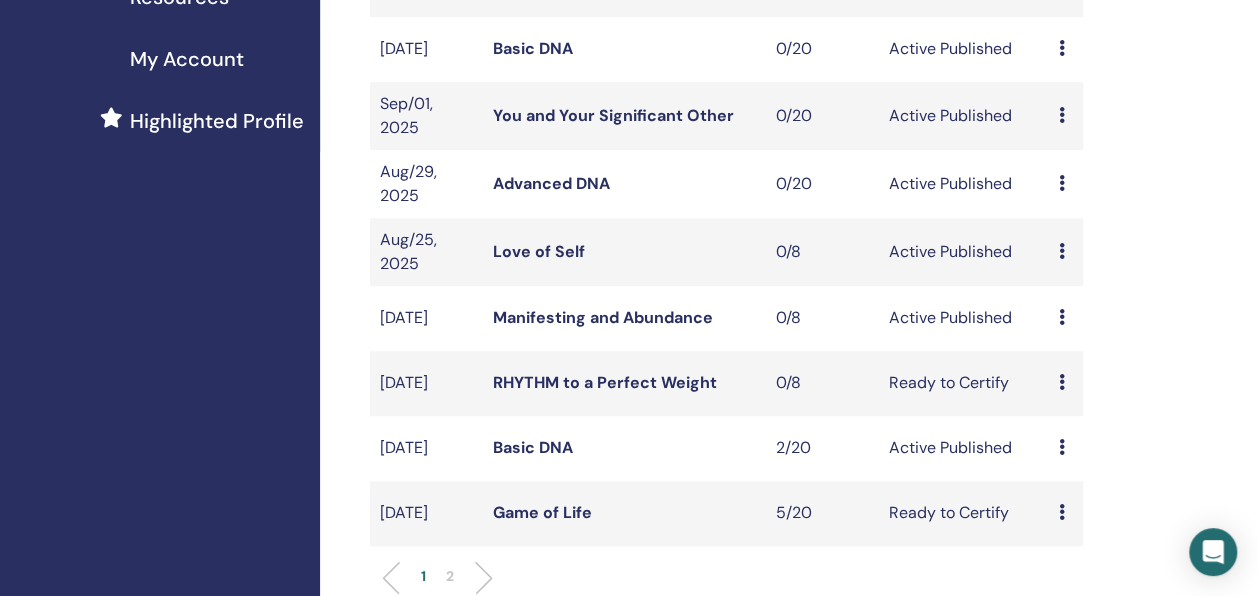 click on "Basic DNA" at bounding box center [533, 447] 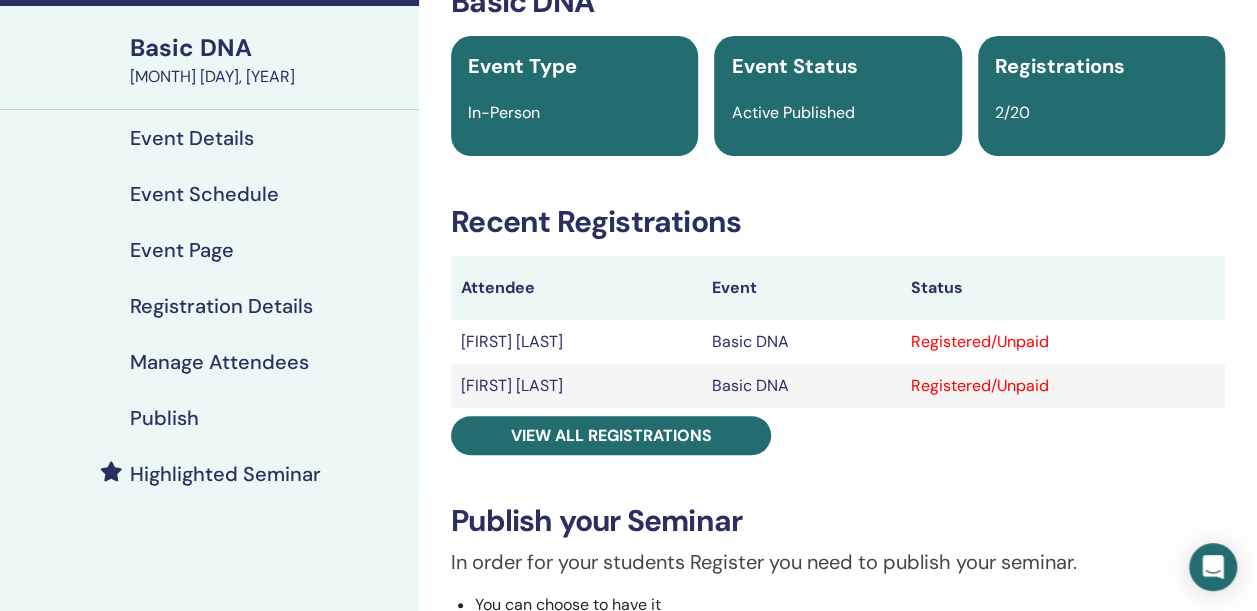 scroll, scrollTop: 200, scrollLeft: 0, axis: vertical 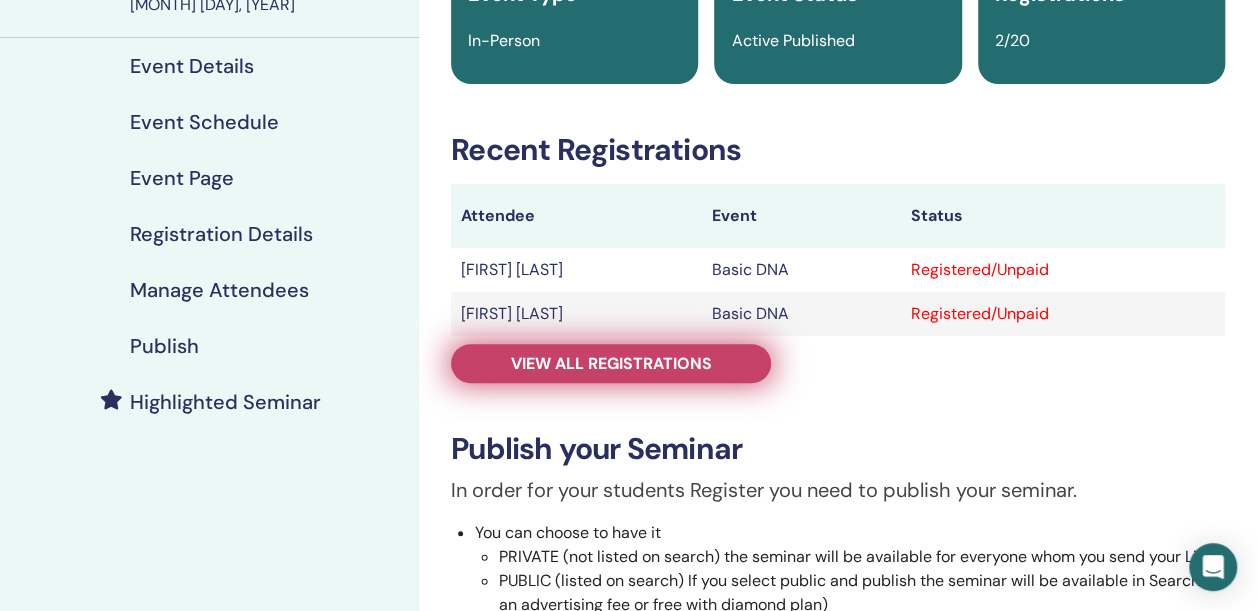 click on "View all registrations" at bounding box center [611, 363] 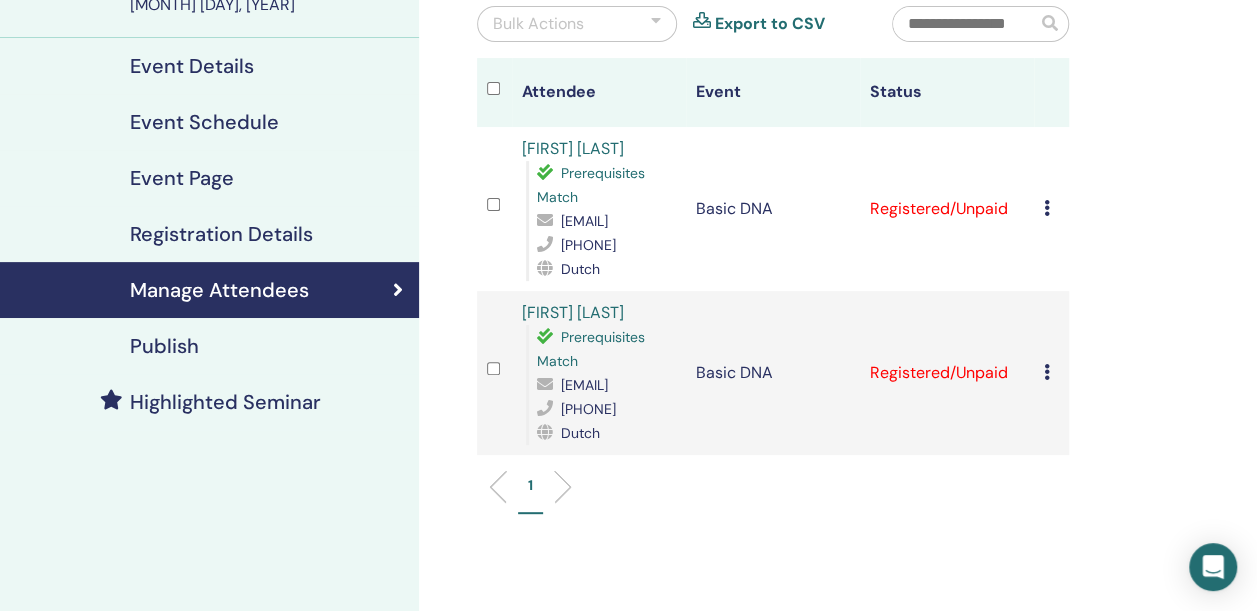 drag, startPoint x: 1048, startPoint y: 213, endPoint x: 1108, endPoint y: 225, distance: 61.188232 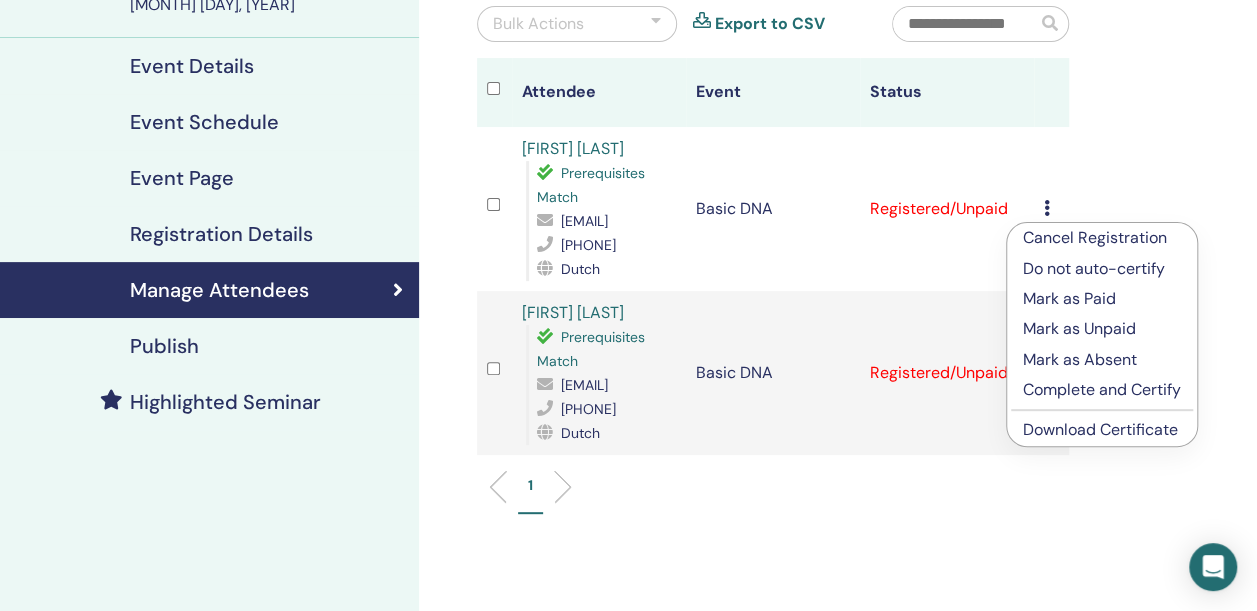 click on "Mark as Paid" at bounding box center (1102, 299) 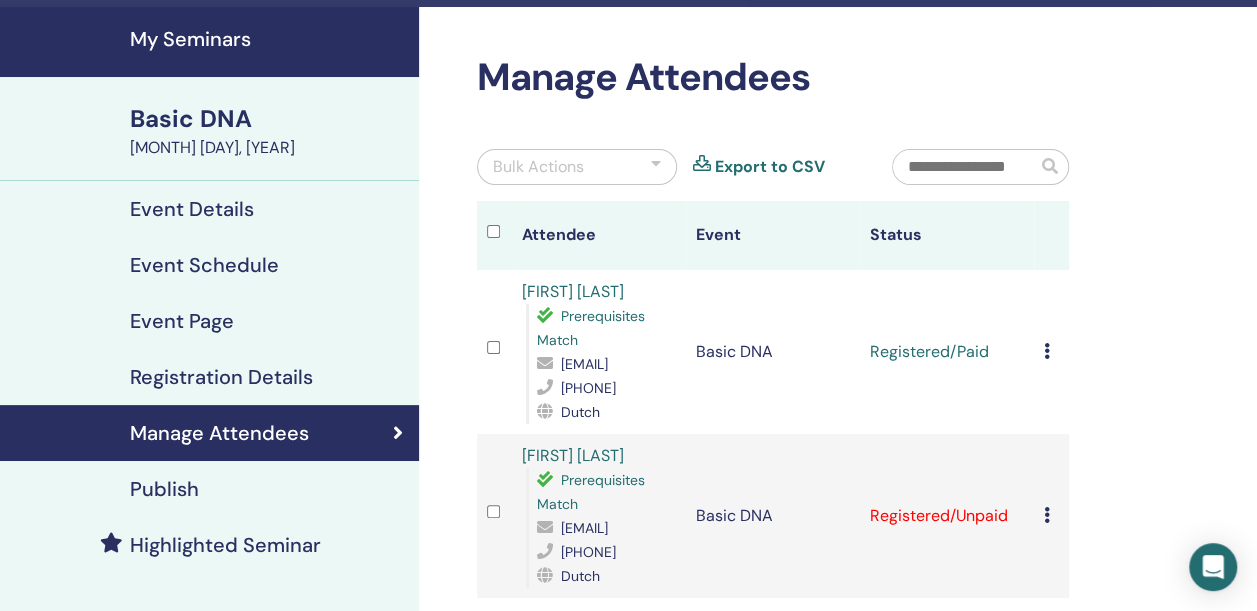 scroll, scrollTop: 200, scrollLeft: 0, axis: vertical 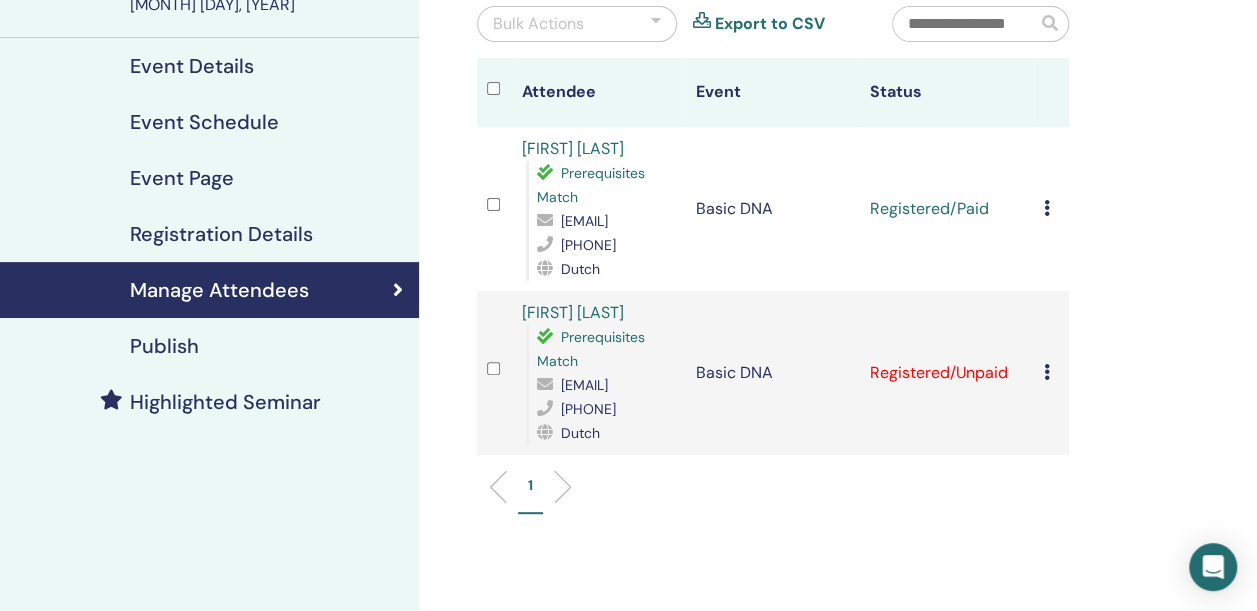 click on "Cancel Registration Do not auto-certify Mark as Paid Mark as Unpaid Mark as Absent Complete and Certify Download Certificate" at bounding box center (1051, 373) 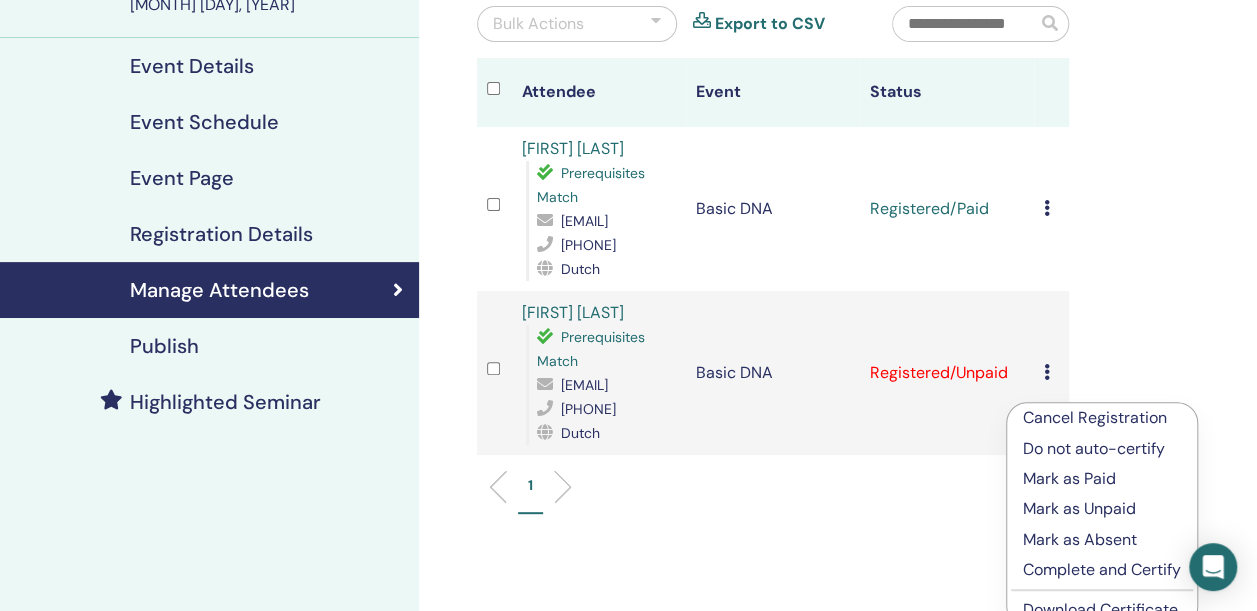 click on "Mark as Paid" at bounding box center [1102, 479] 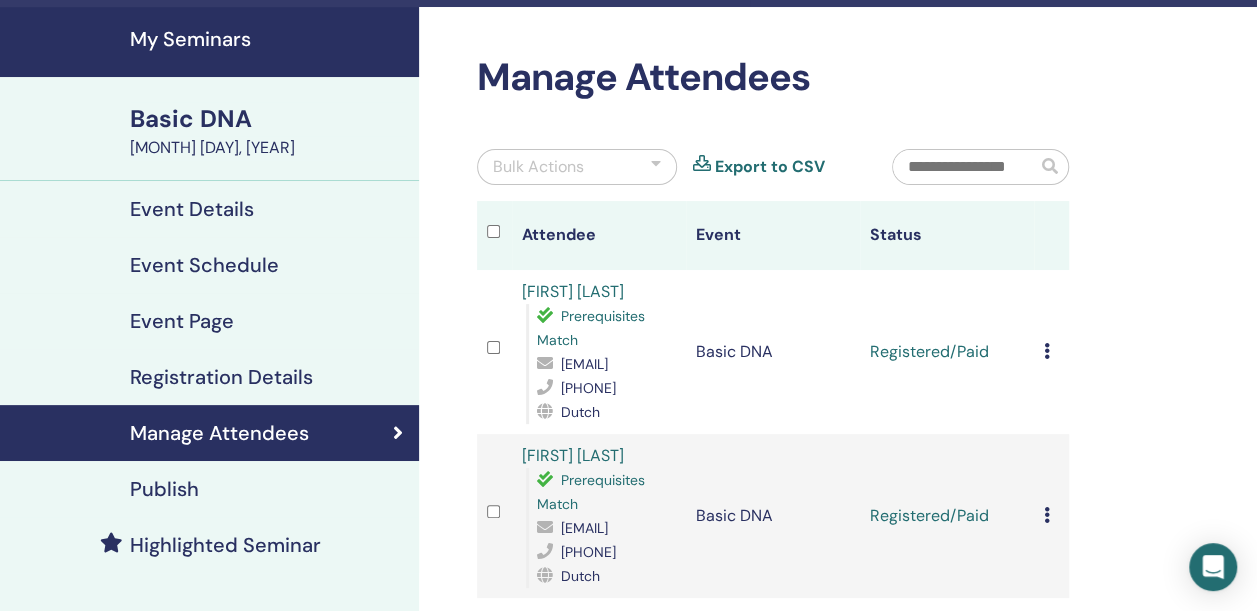 scroll, scrollTop: 100, scrollLeft: 0, axis: vertical 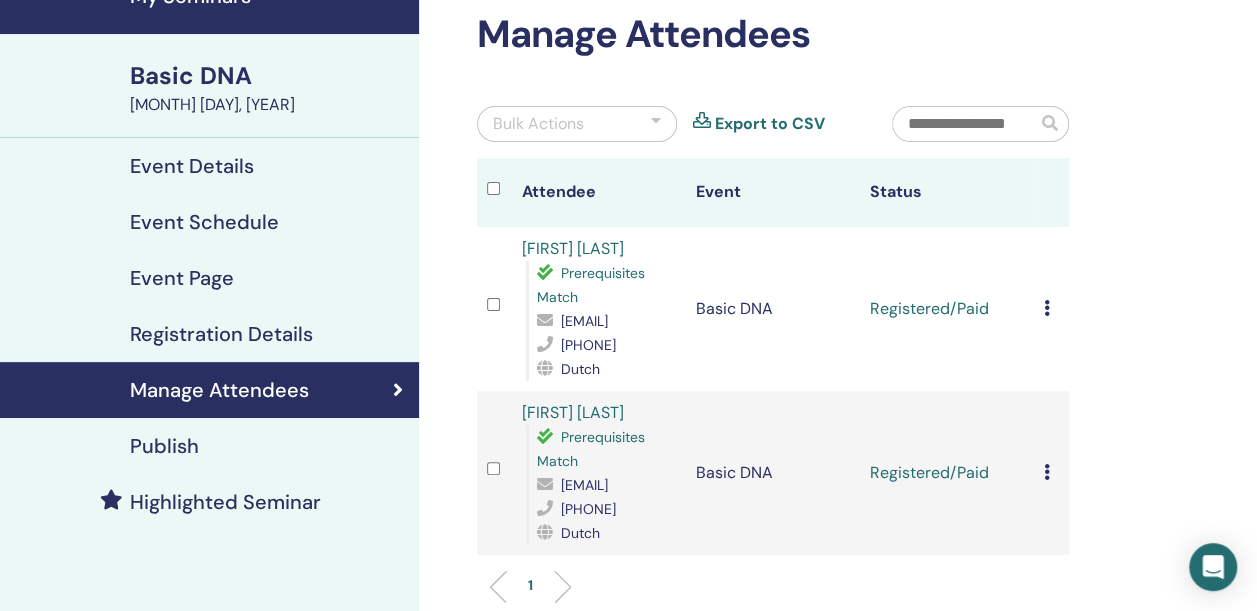 drag, startPoint x: 1052, startPoint y: 314, endPoint x: 1194, endPoint y: 296, distance: 143.13629 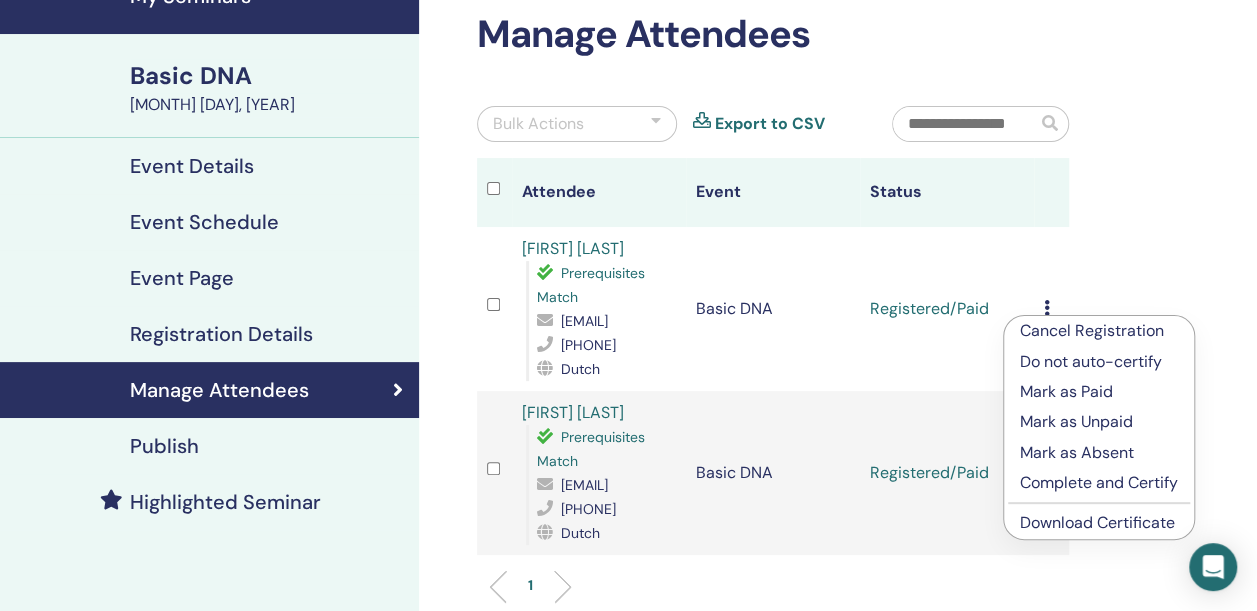 click on "Download Certificate" at bounding box center [1097, 522] 